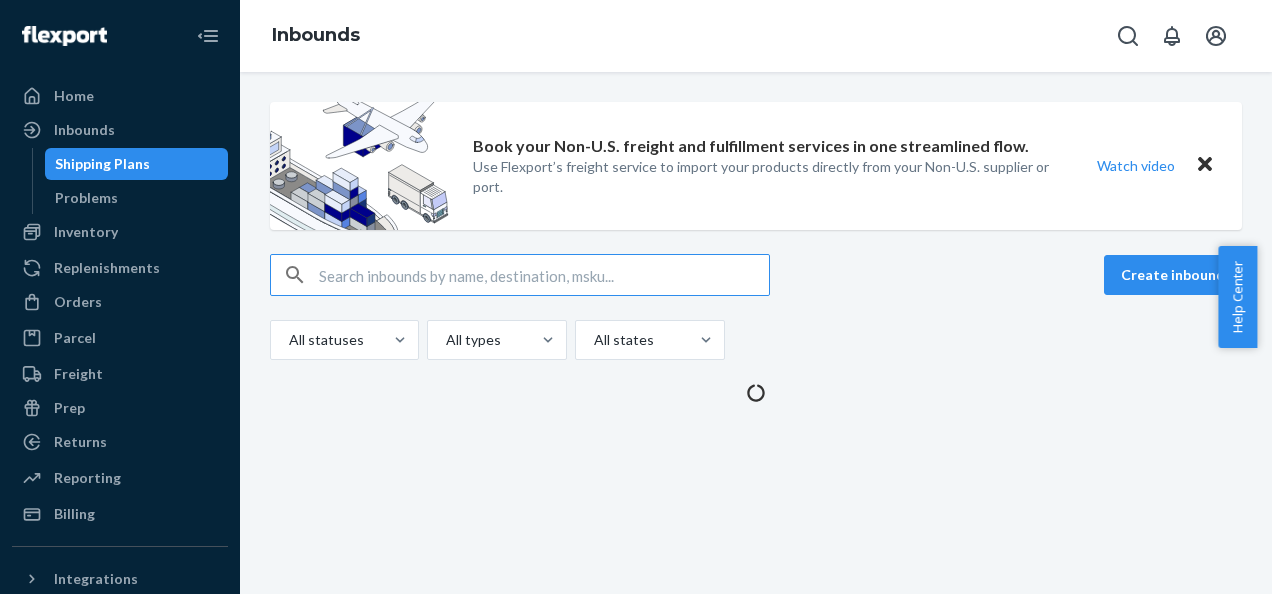 scroll, scrollTop: 0, scrollLeft: 0, axis: both 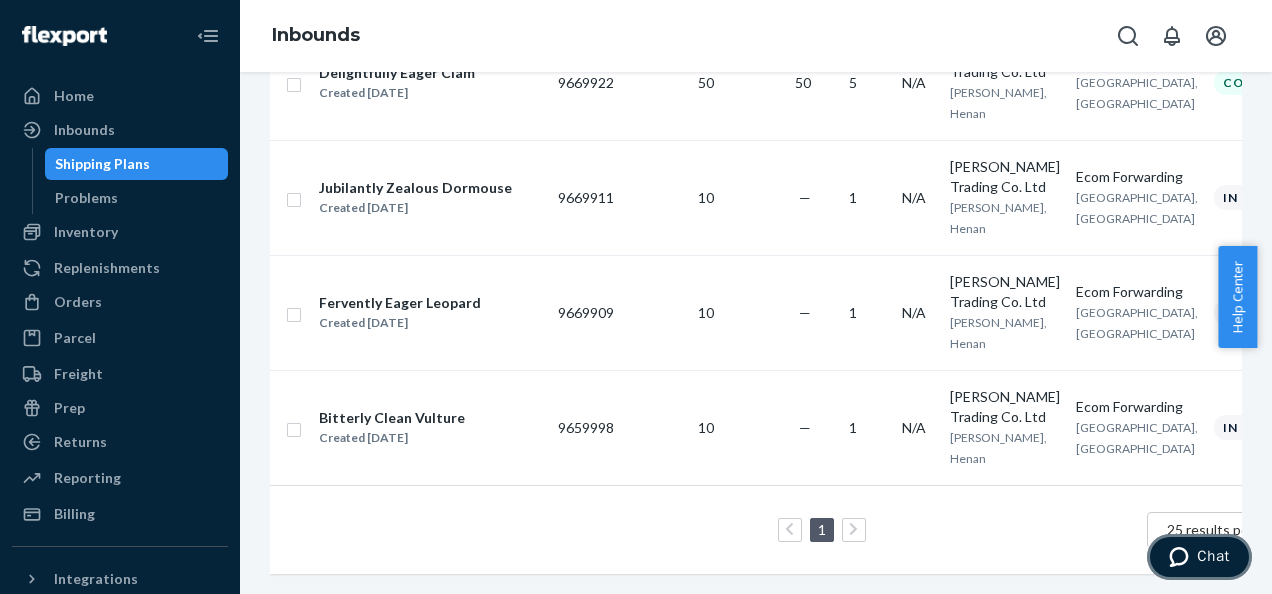 click 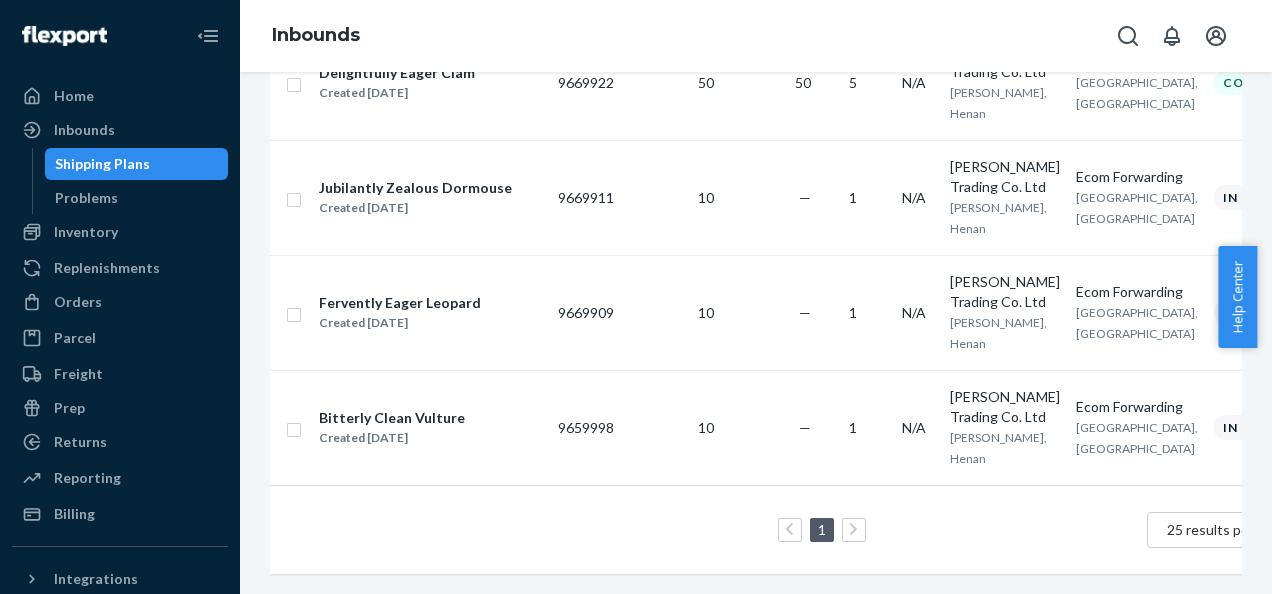 scroll, scrollTop: 0, scrollLeft: 0, axis: both 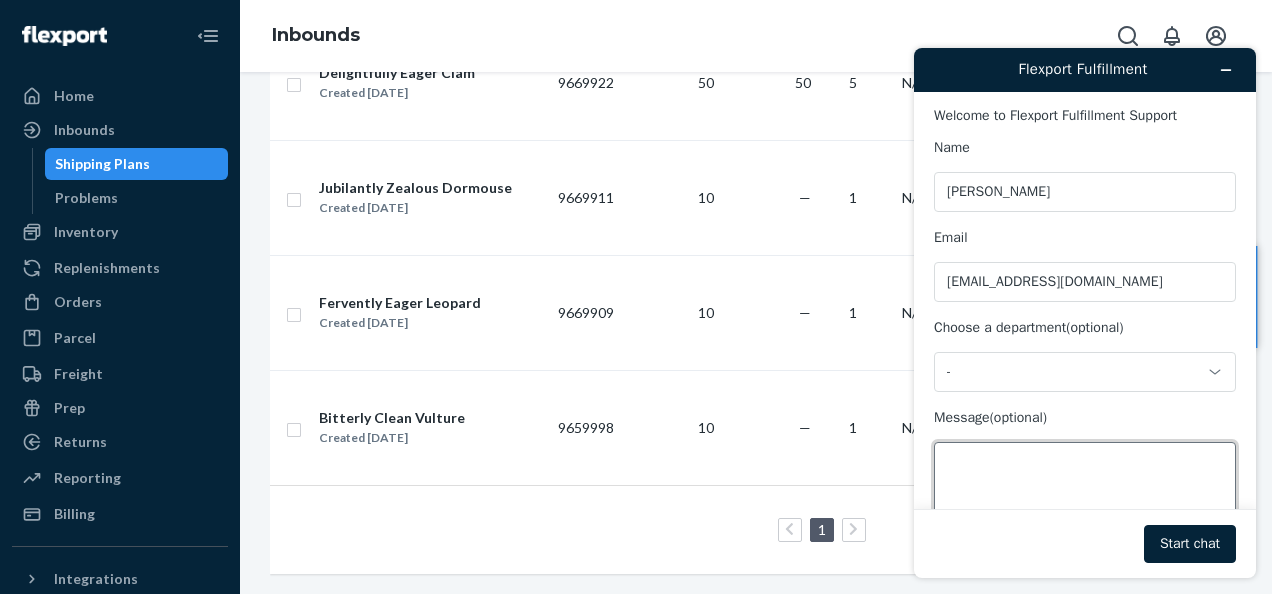 click on "Message  (optional)" at bounding box center [1085, 498] 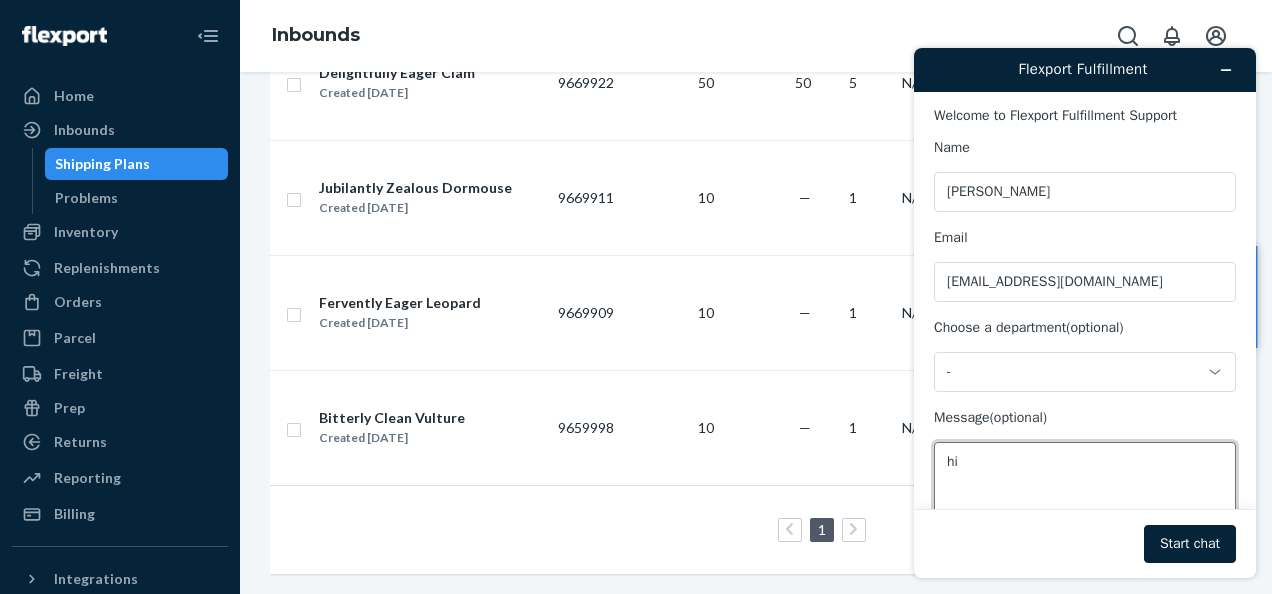 type on "hi" 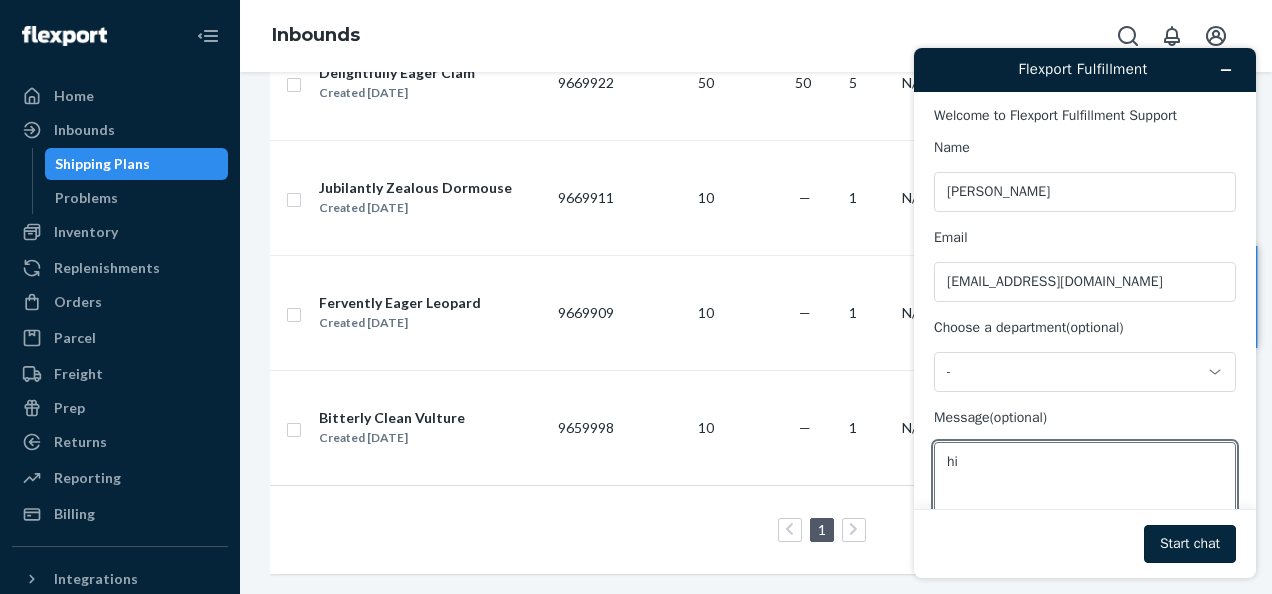 click on "Start chat" at bounding box center [1190, 544] 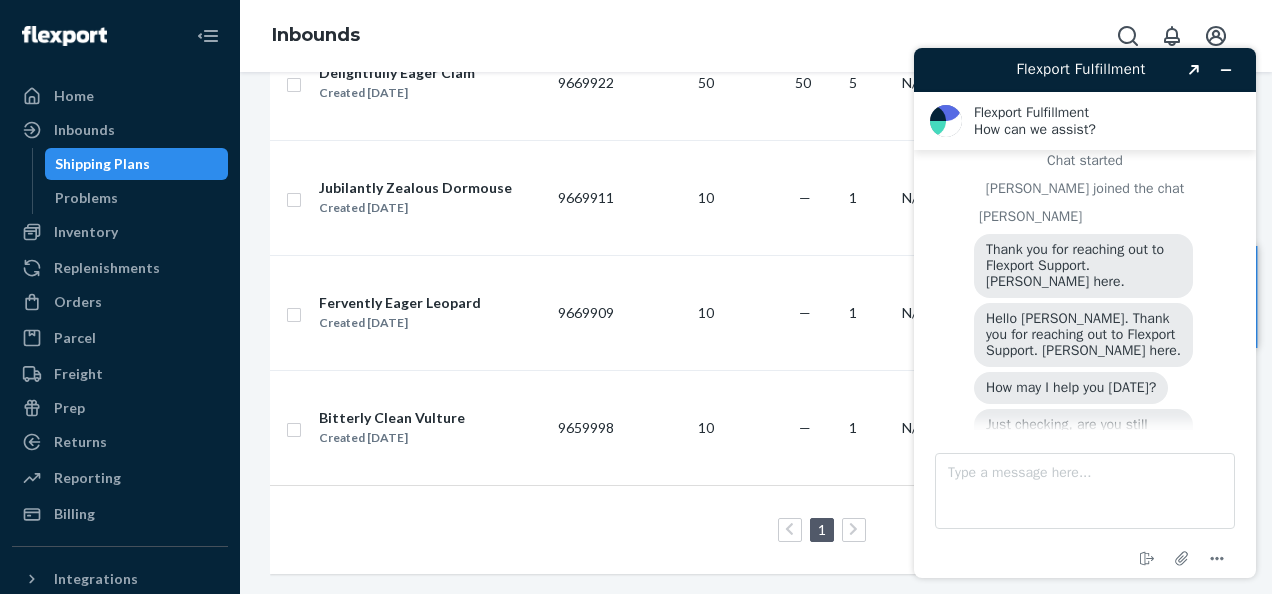 scroll, scrollTop: 10, scrollLeft: 0, axis: vertical 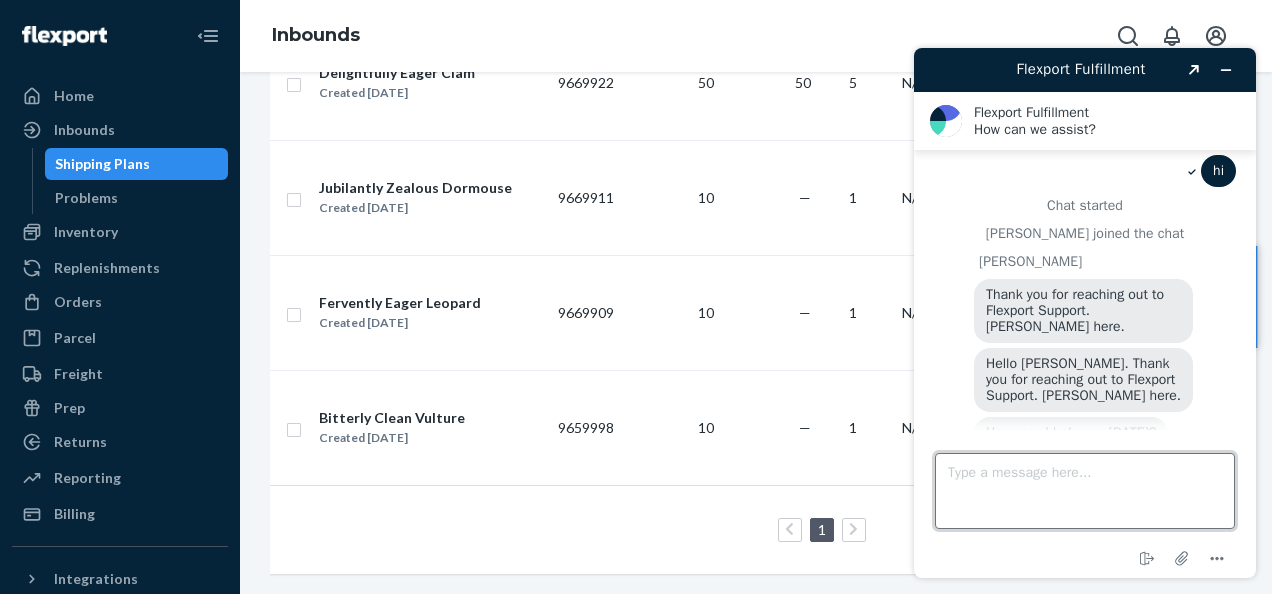 click on "Type a message here..." at bounding box center [1085, 491] 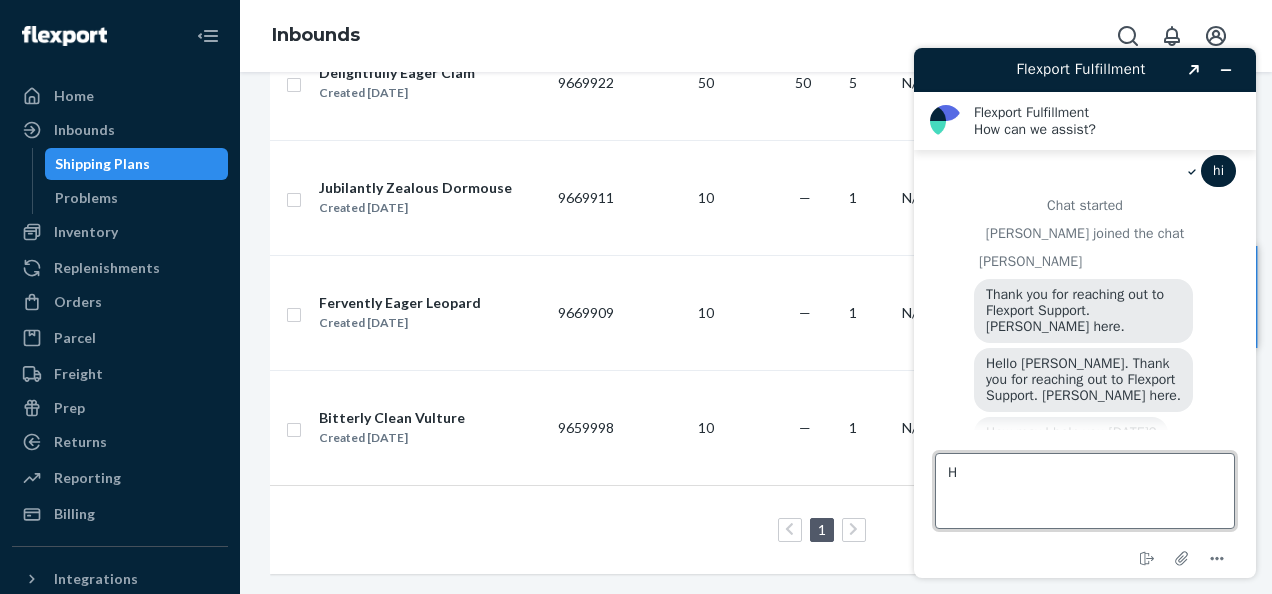 type on "Hi" 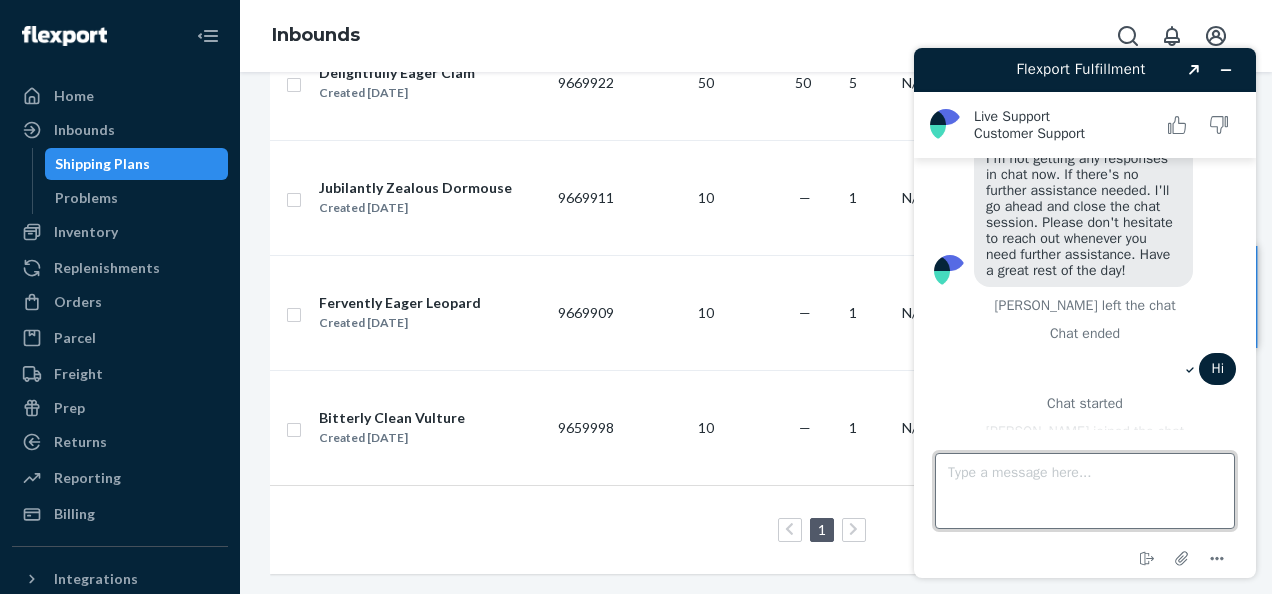 scroll, scrollTop: 390, scrollLeft: 0, axis: vertical 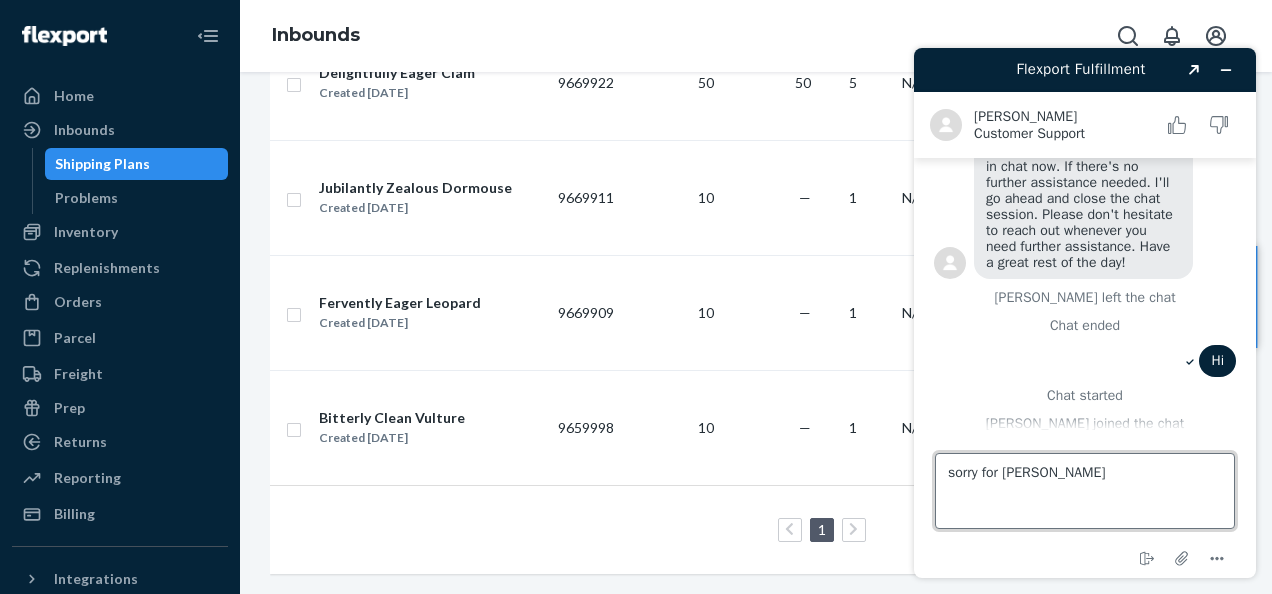 type on "sorry for earlier" 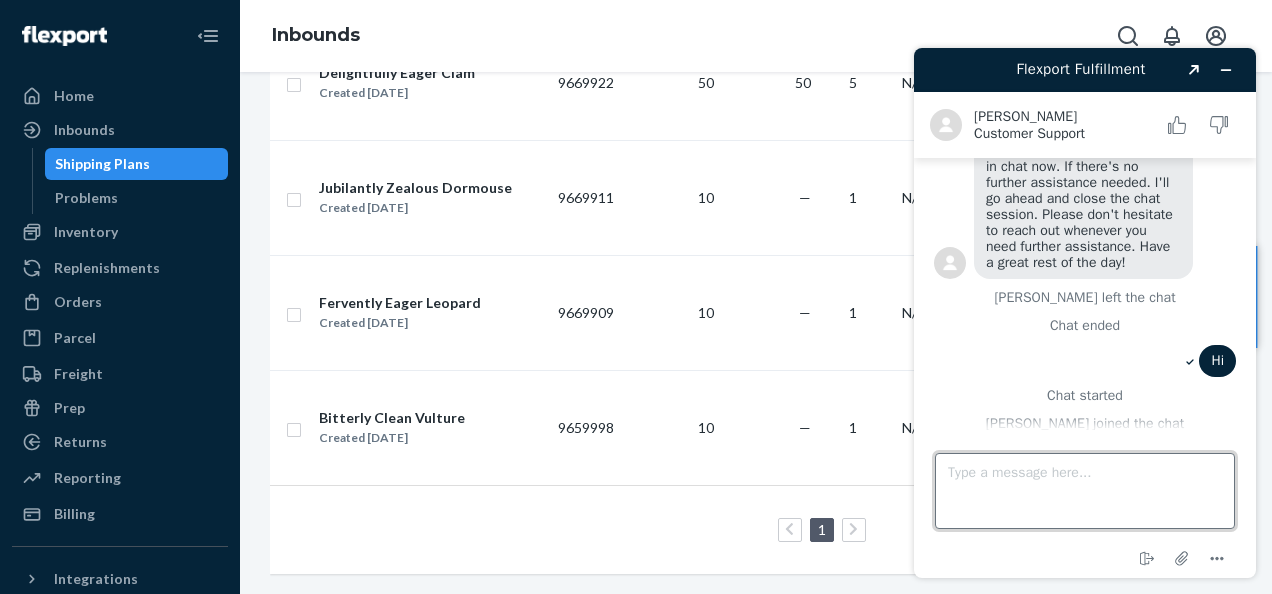 scroll, scrollTop: 432, scrollLeft: 0, axis: vertical 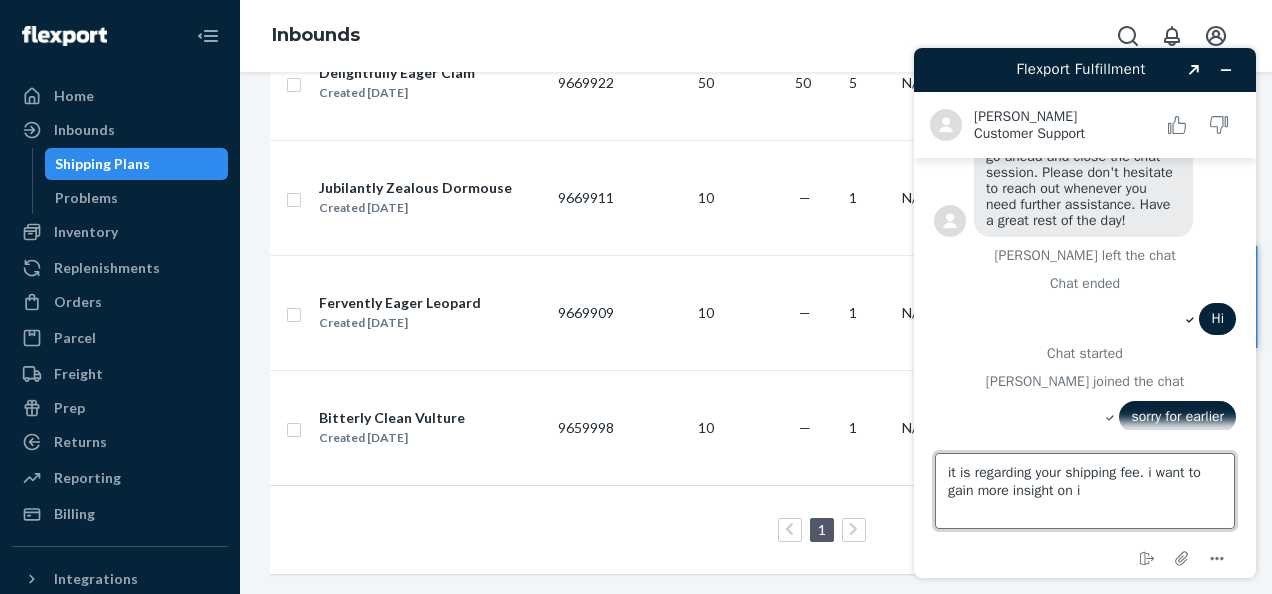 type on "it is regarding your shipping fee. i want to gain more insight on it" 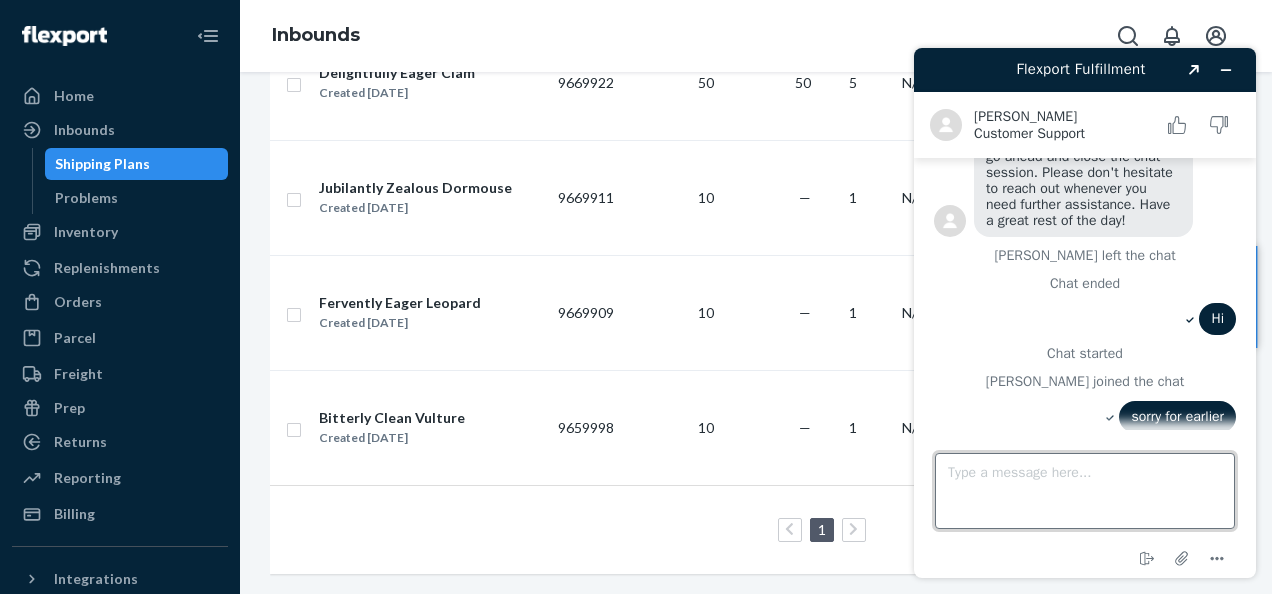 scroll, scrollTop: 486, scrollLeft: 0, axis: vertical 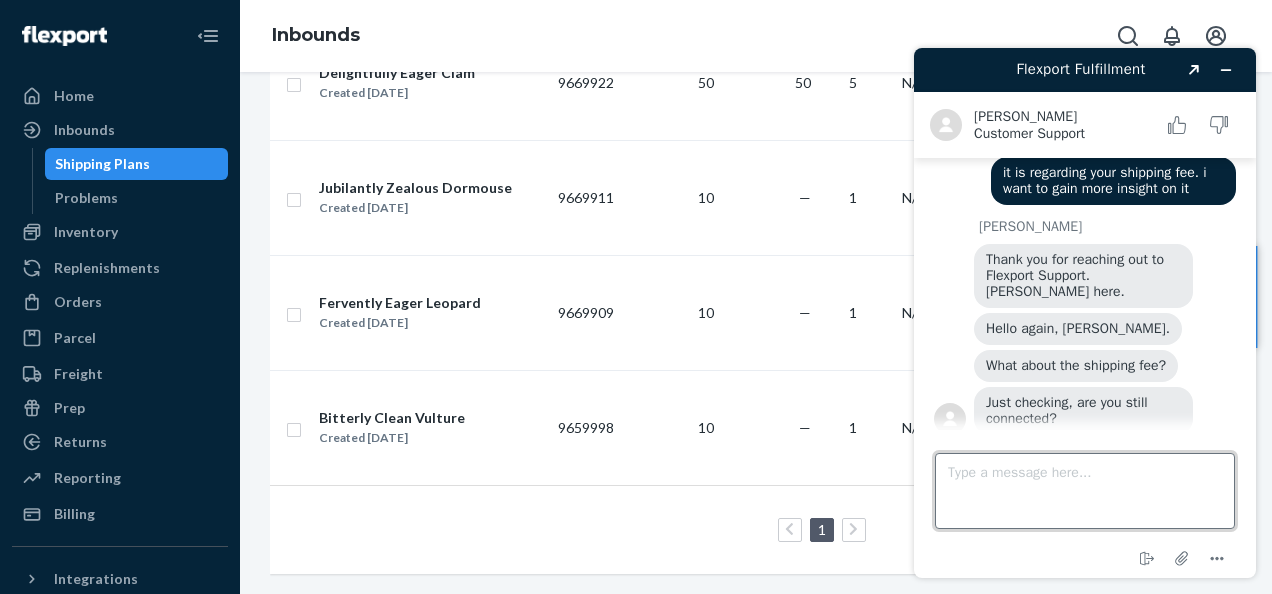 click on "Type a message here..." at bounding box center (1085, 491) 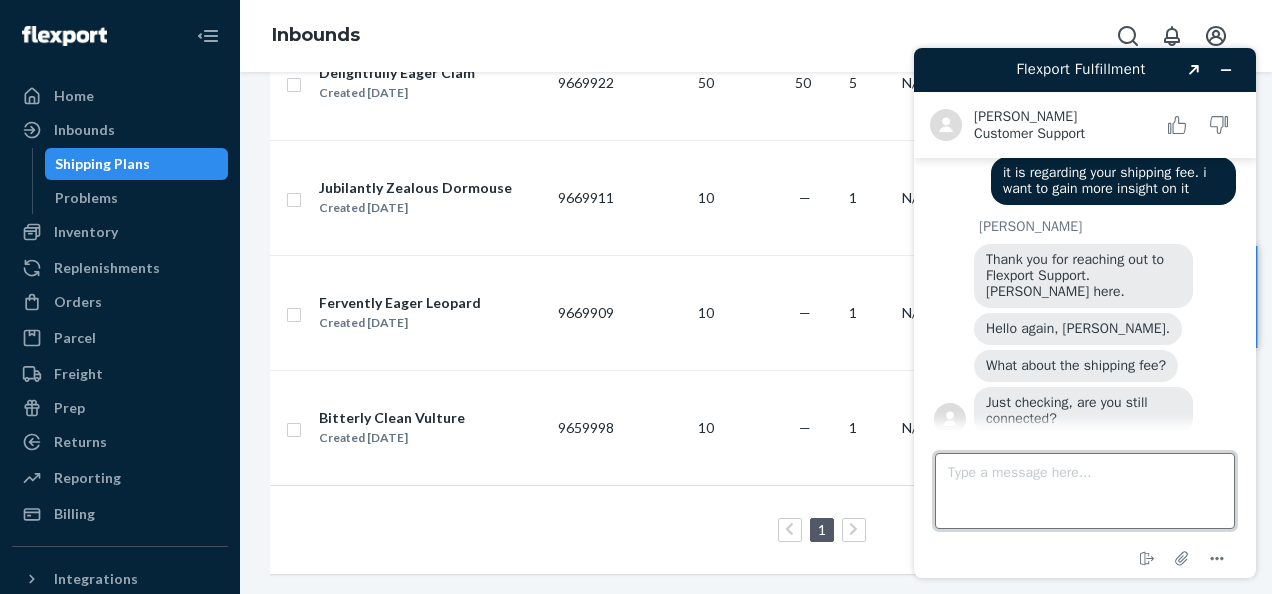scroll, scrollTop: 0, scrollLeft: 0, axis: both 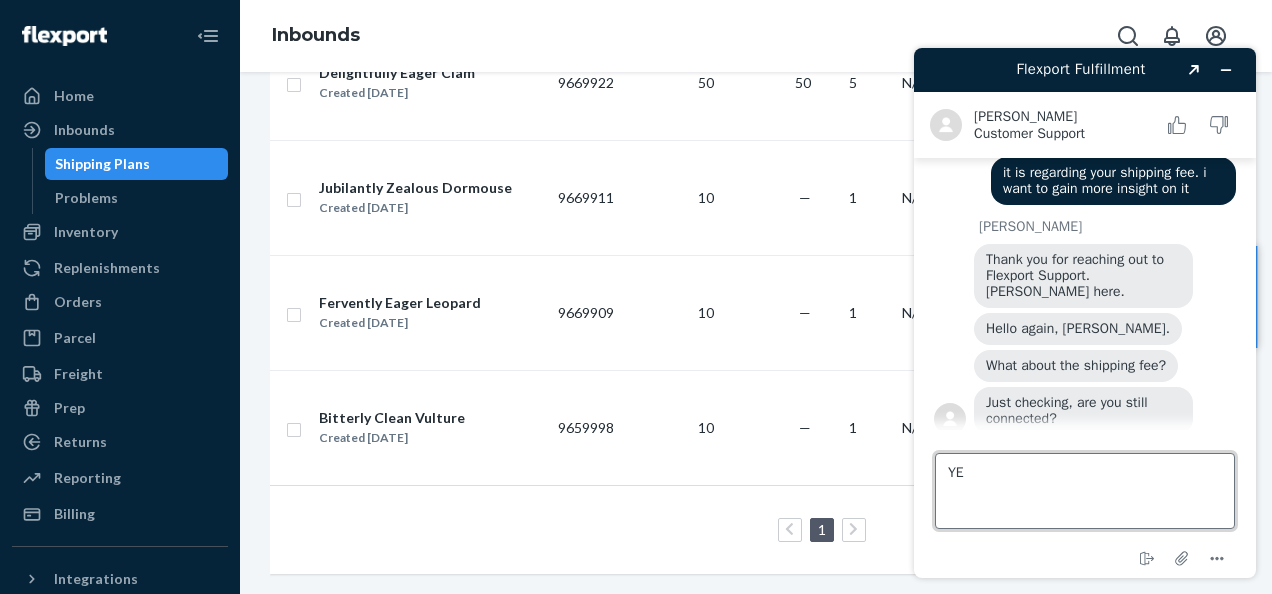 type on "YES" 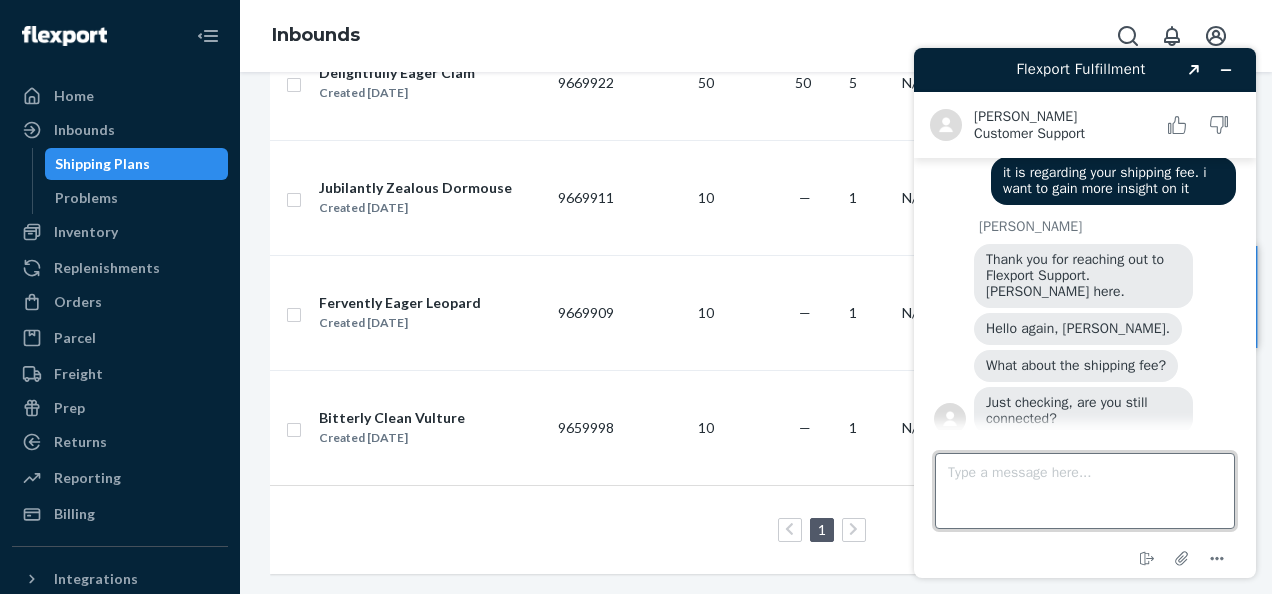 scroll, scrollTop: 198, scrollLeft: 0, axis: vertical 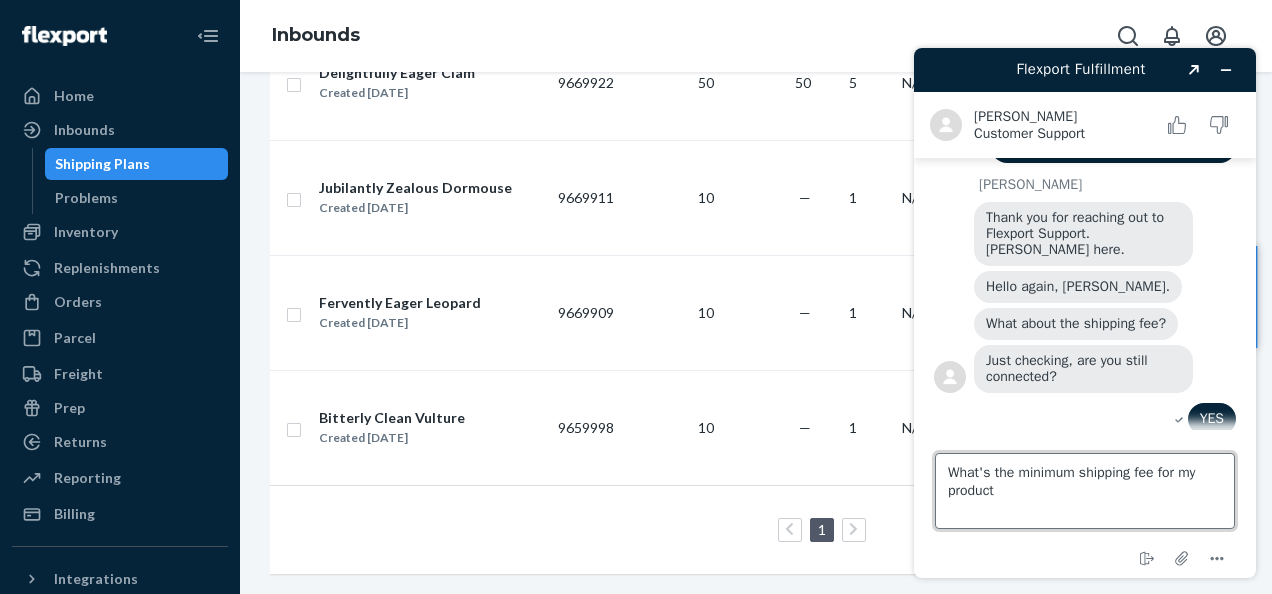 type on "What's the minimum shipping fee for my product?" 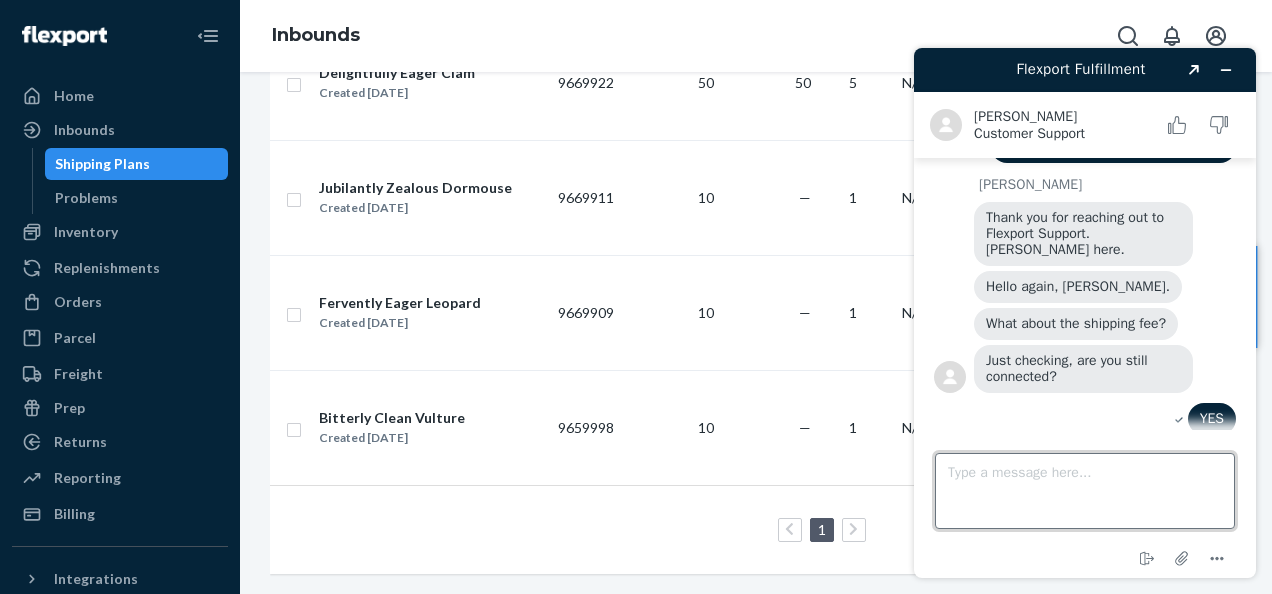 scroll, scrollTop: 251, scrollLeft: 0, axis: vertical 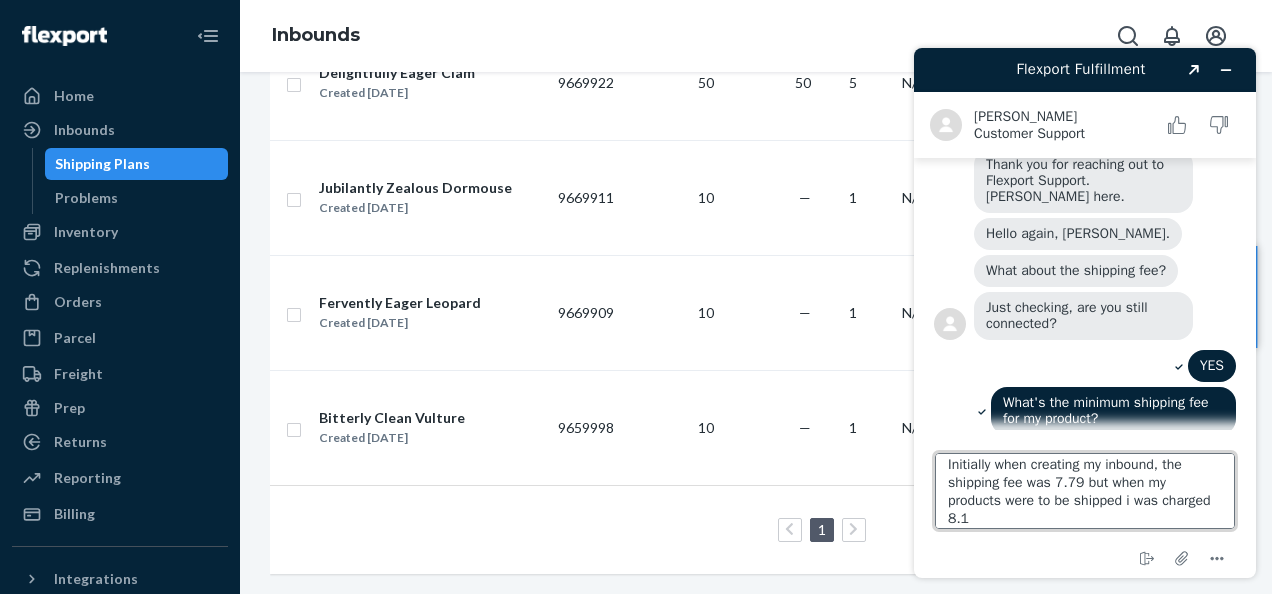 type on "Initially when creating my inbound, the shipping fee was 7.79 but when my products were to be shipped i was charged 8.18" 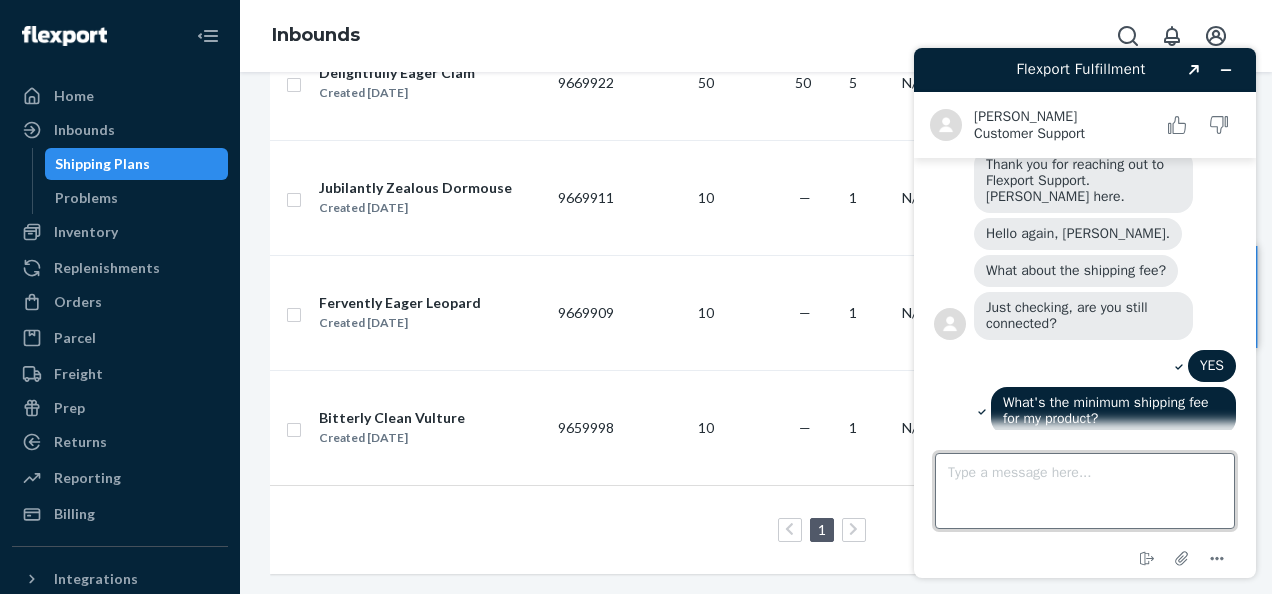 scroll, scrollTop: 0, scrollLeft: 0, axis: both 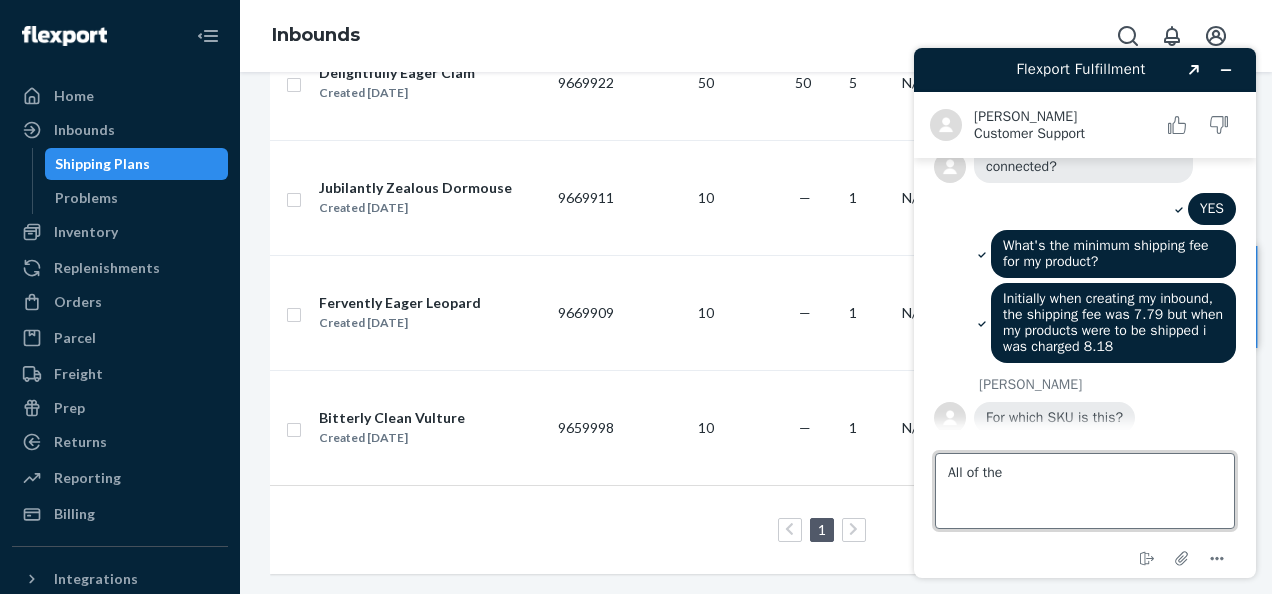 type on "All of them" 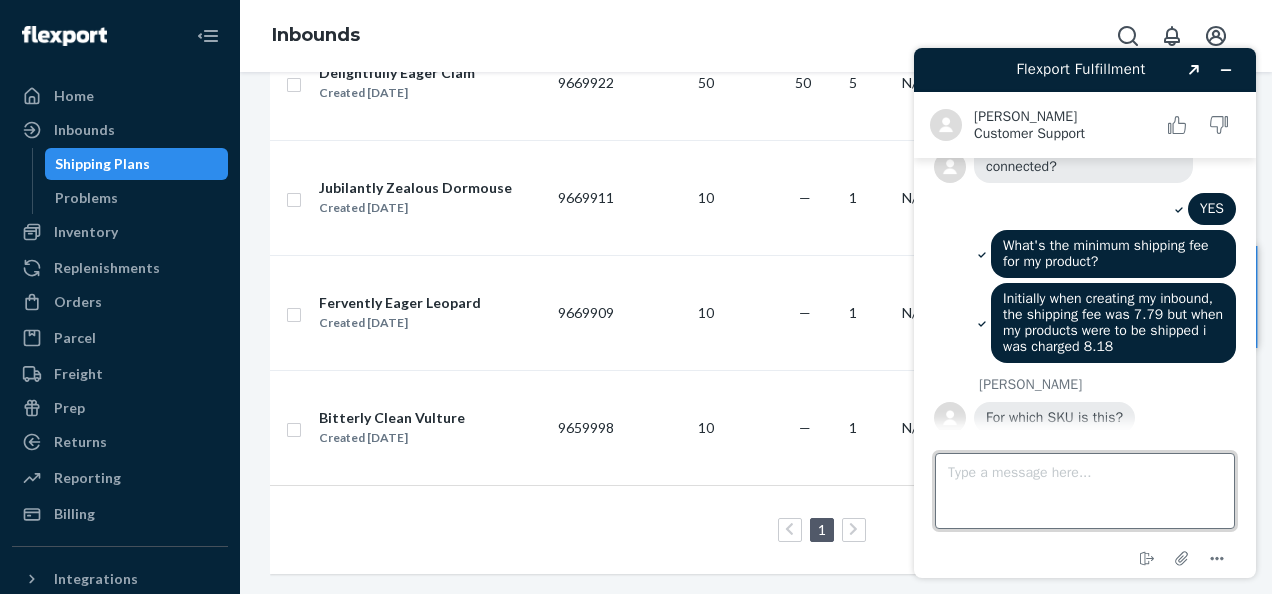 scroll, scrollTop: 450, scrollLeft: 0, axis: vertical 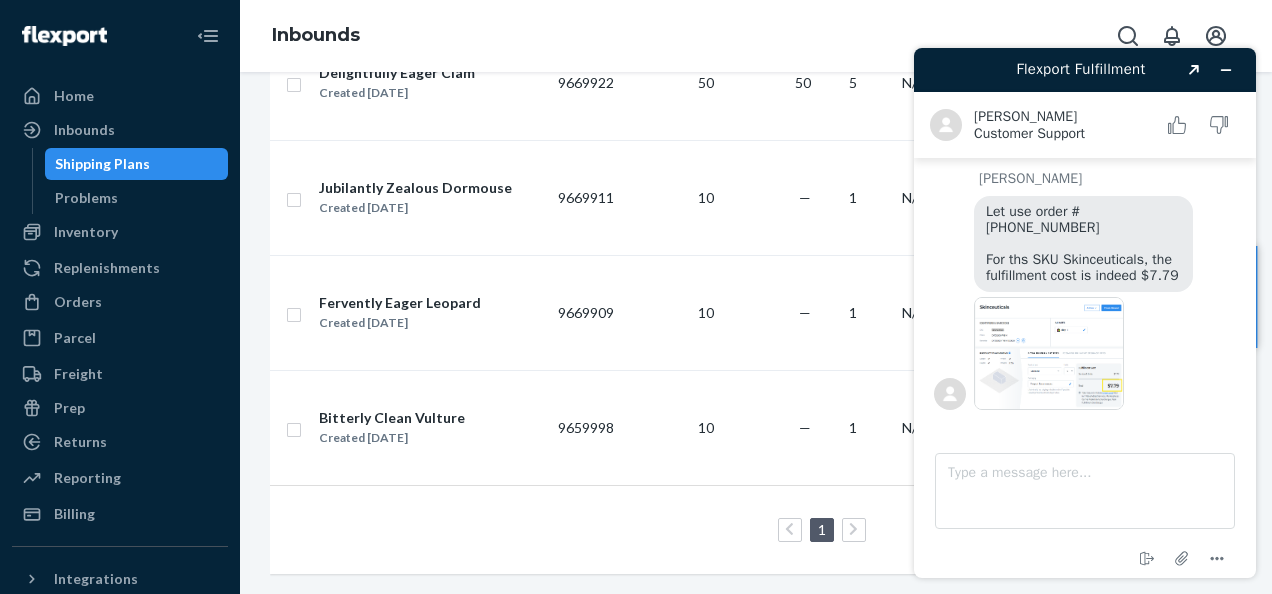 click at bounding box center (1049, 353) 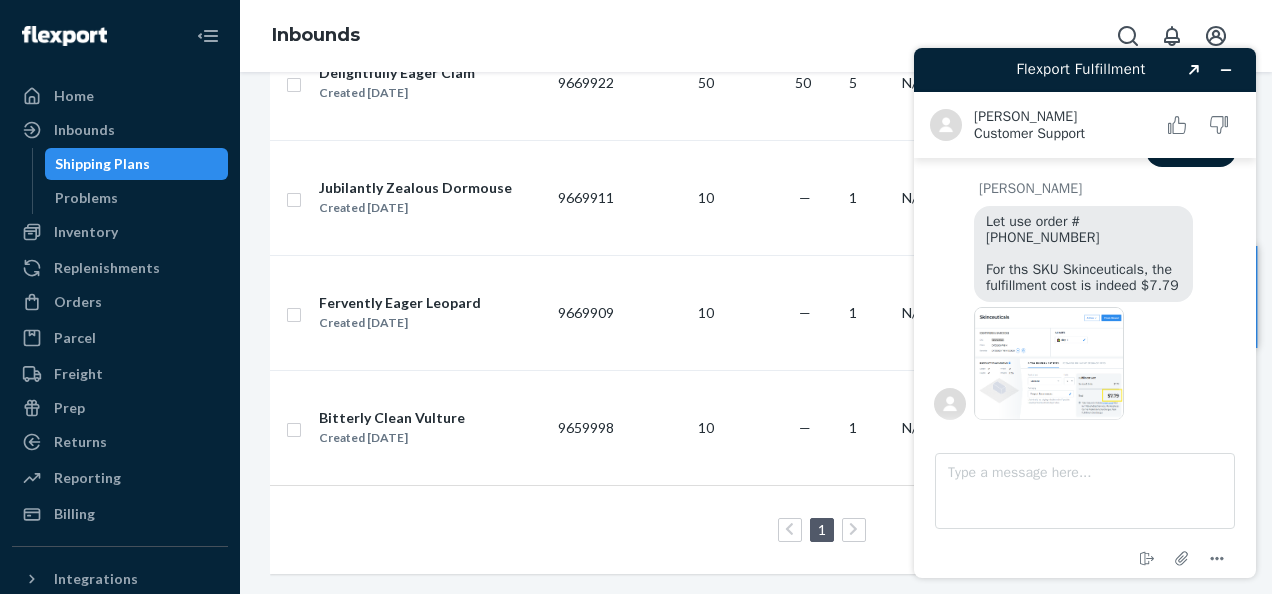scroll, scrollTop: 687, scrollLeft: 0, axis: vertical 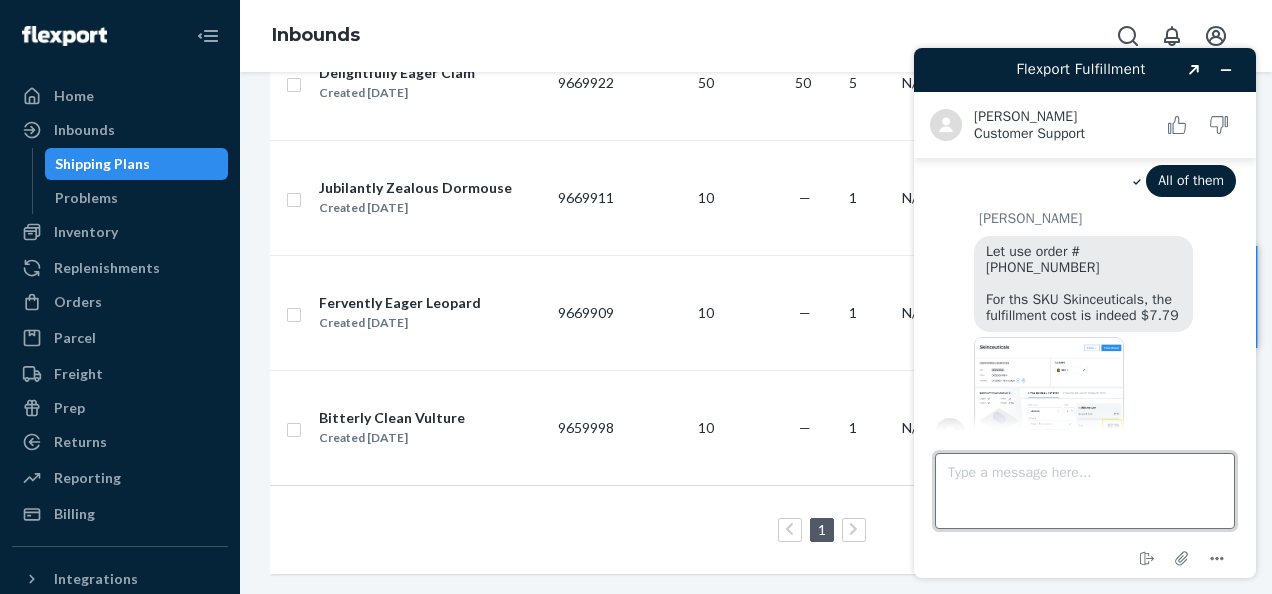 click on "Type a message here..." at bounding box center [1085, 491] 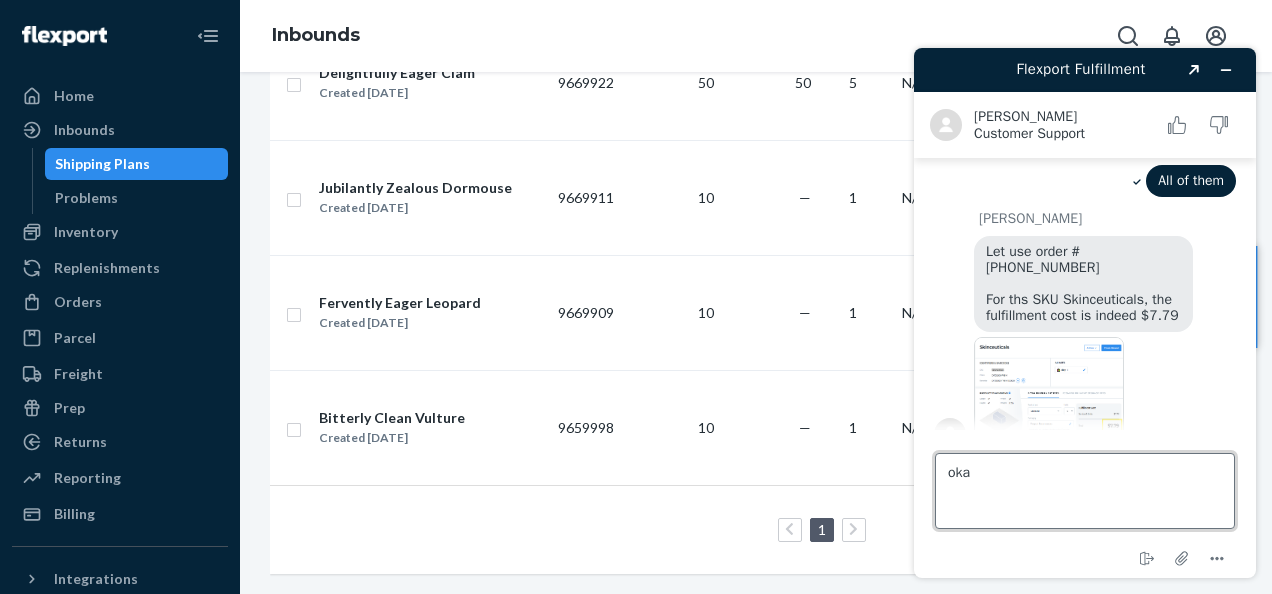 type on "okay" 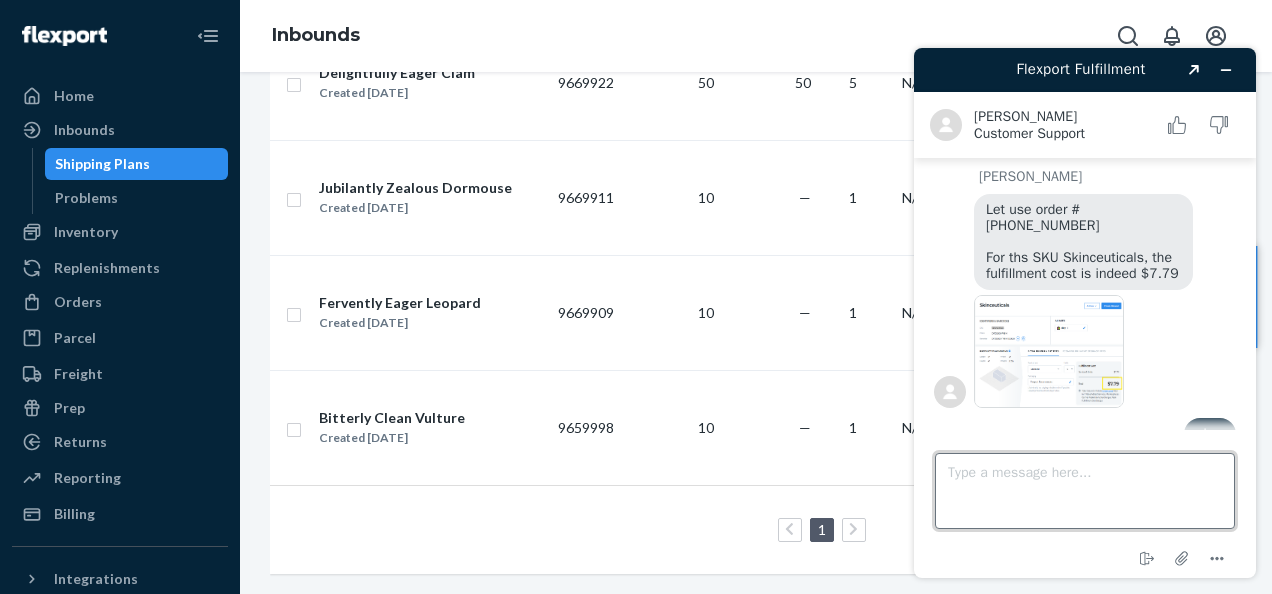 scroll, scrollTop: 983, scrollLeft: 0, axis: vertical 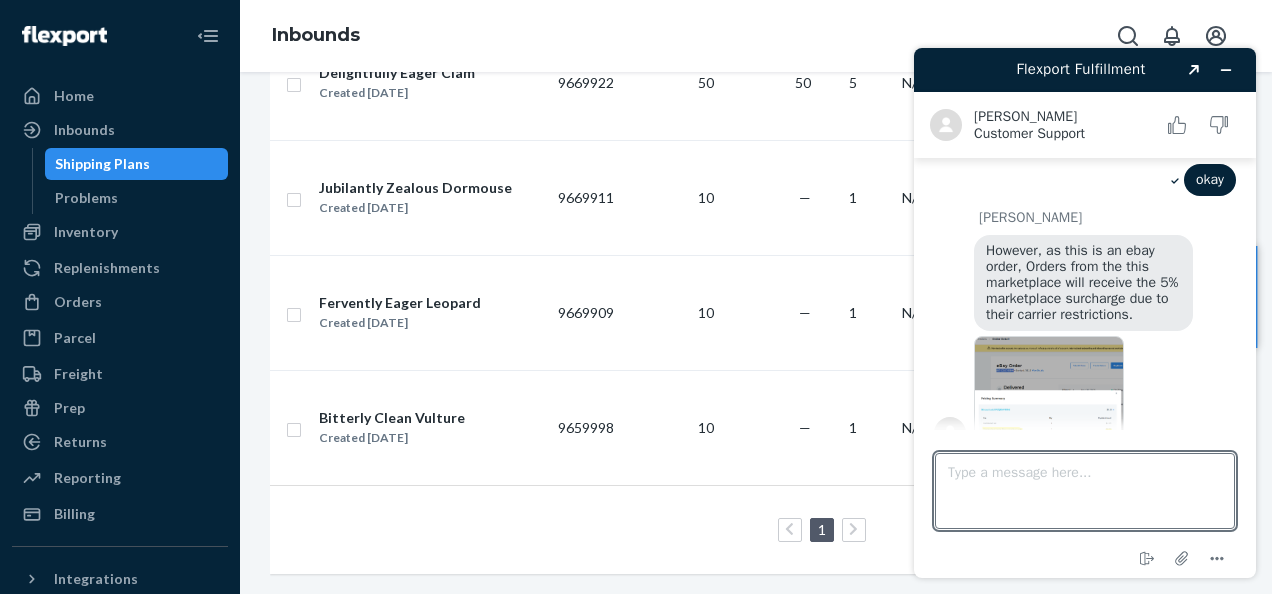 click at bounding box center [1049, 392] 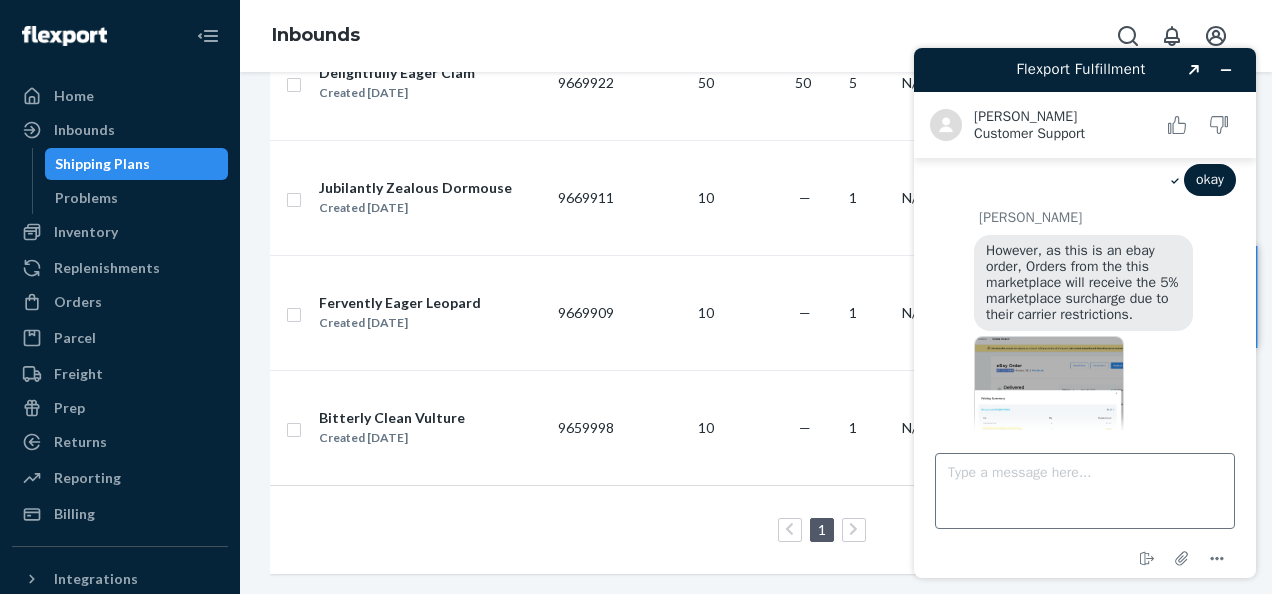 scroll, scrollTop: 1101, scrollLeft: 0, axis: vertical 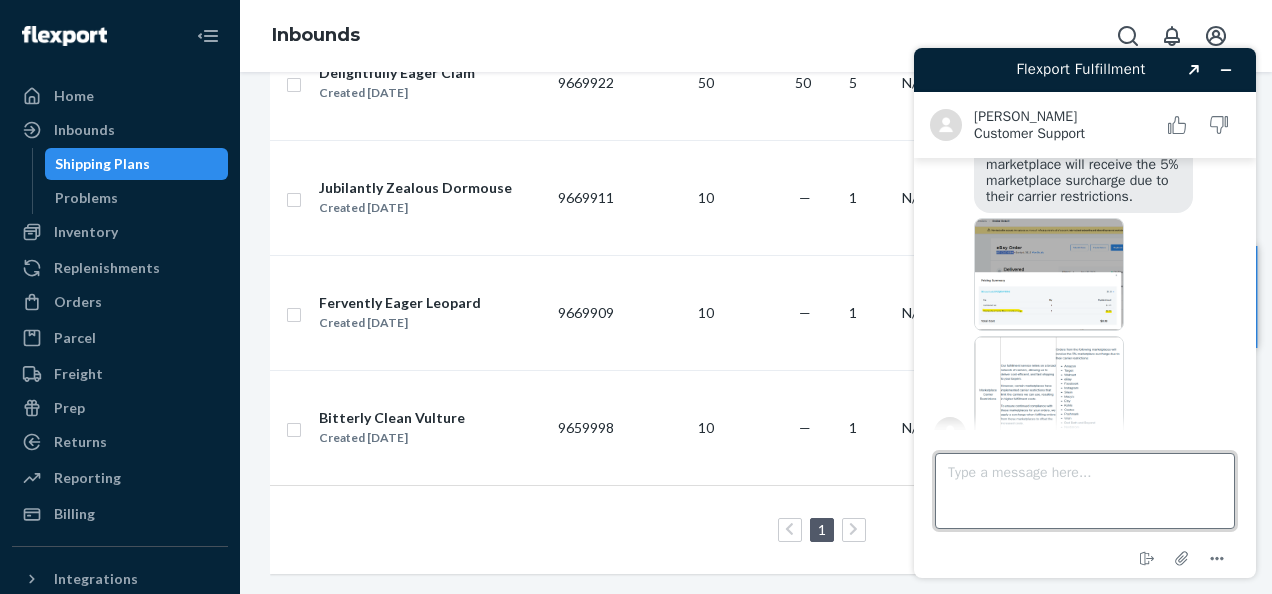 click on "Type a message here..." at bounding box center [1085, 491] 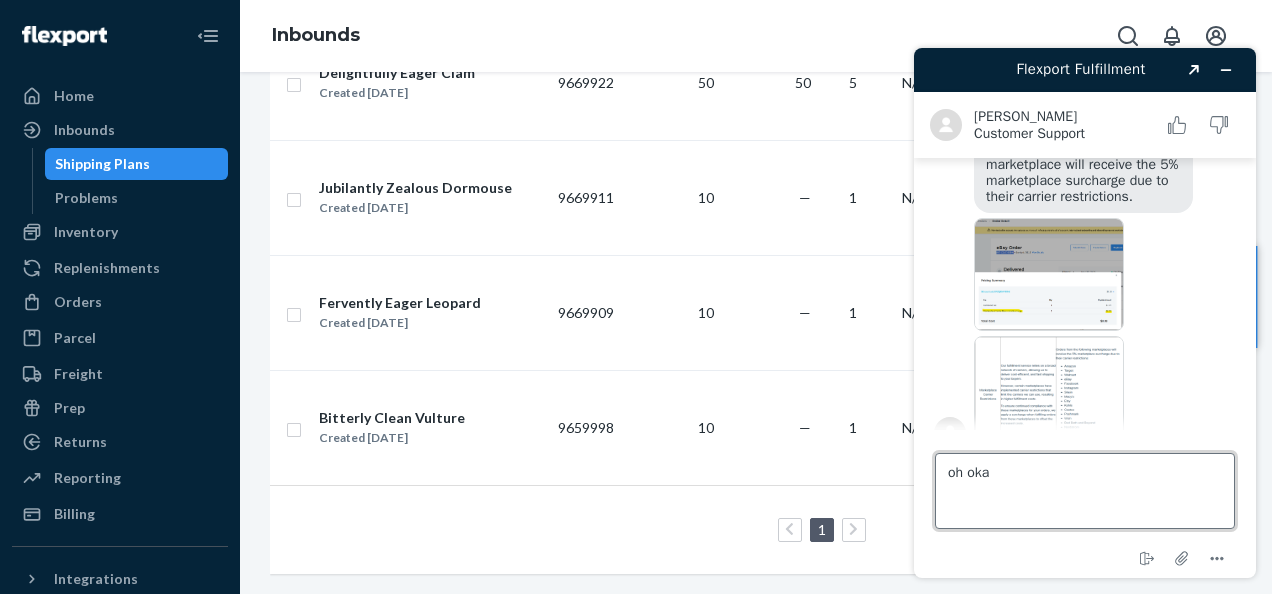 type on "oh okay" 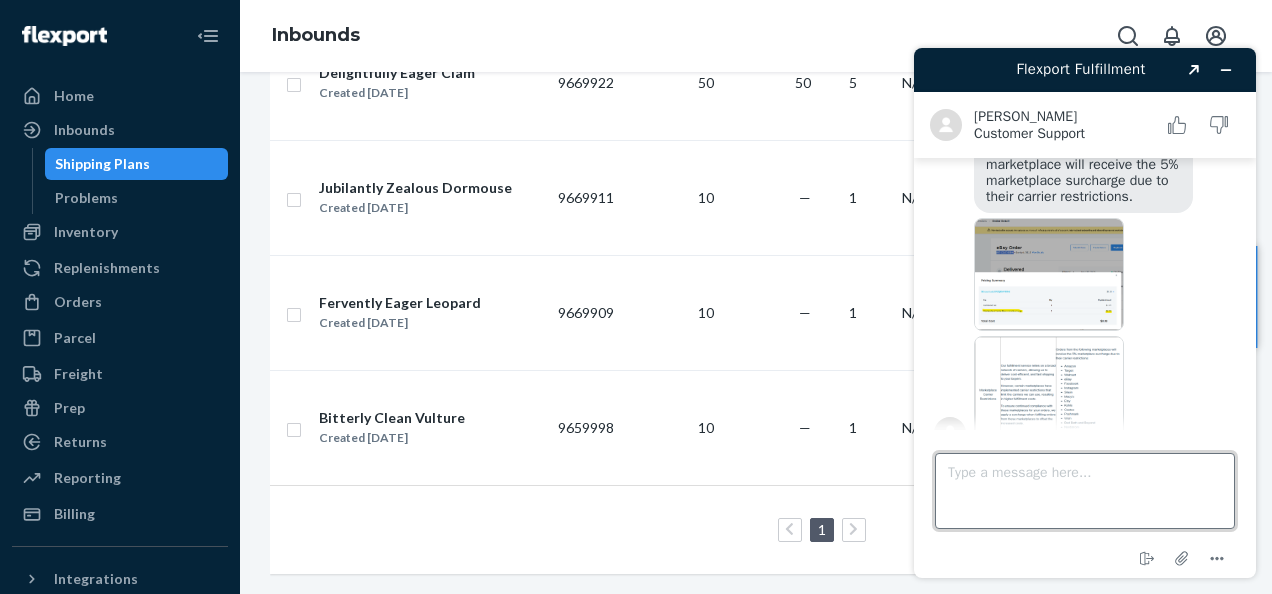 scroll, scrollTop: 1143, scrollLeft: 0, axis: vertical 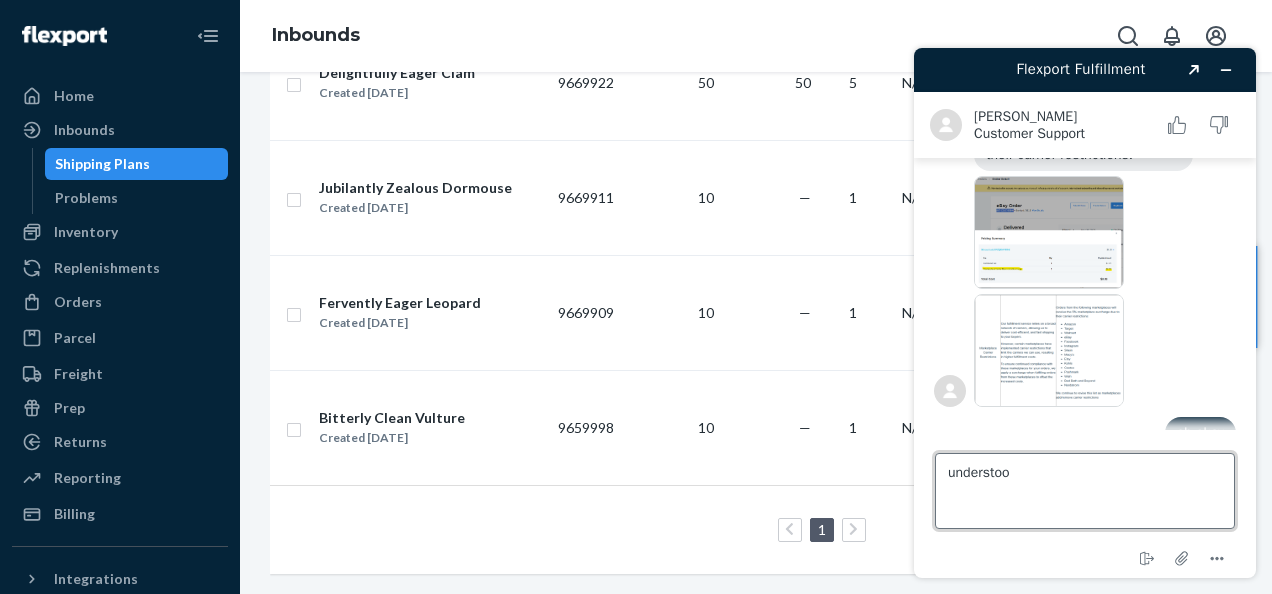 type on "understood" 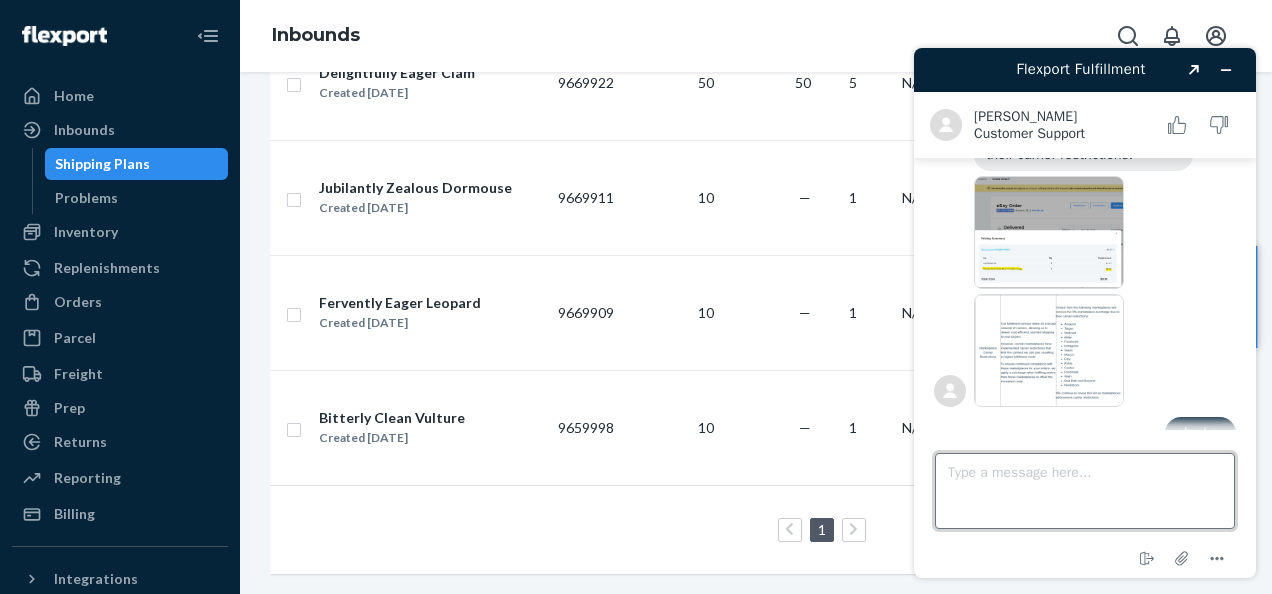 scroll, scrollTop: 1180, scrollLeft: 0, axis: vertical 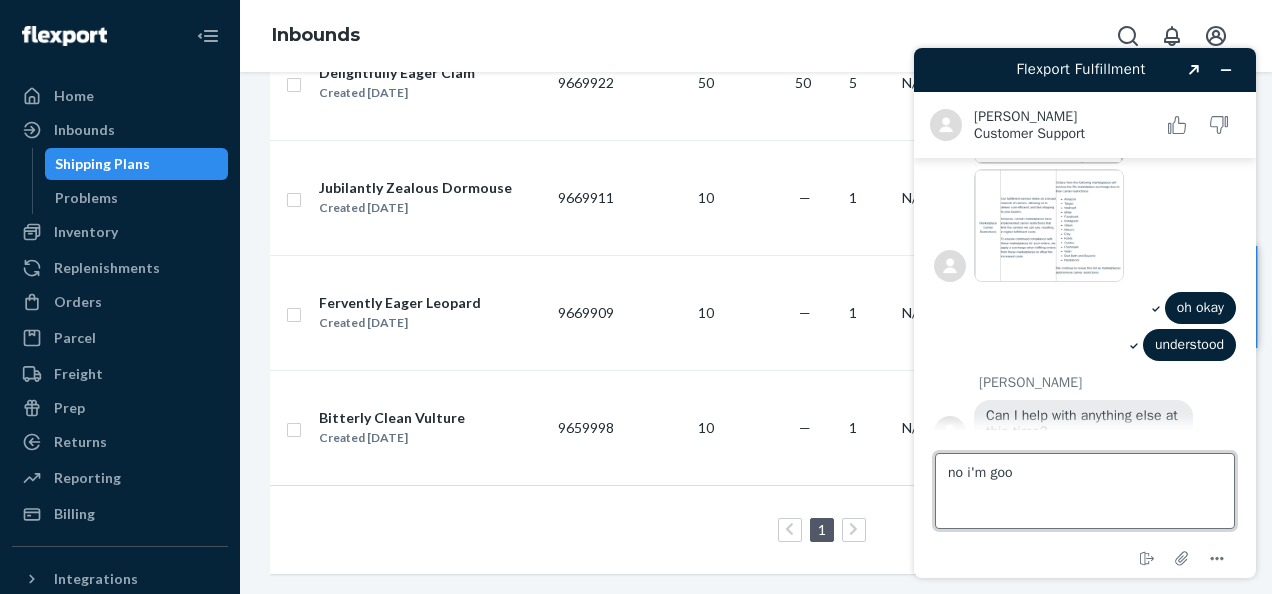 type on "no i'm good" 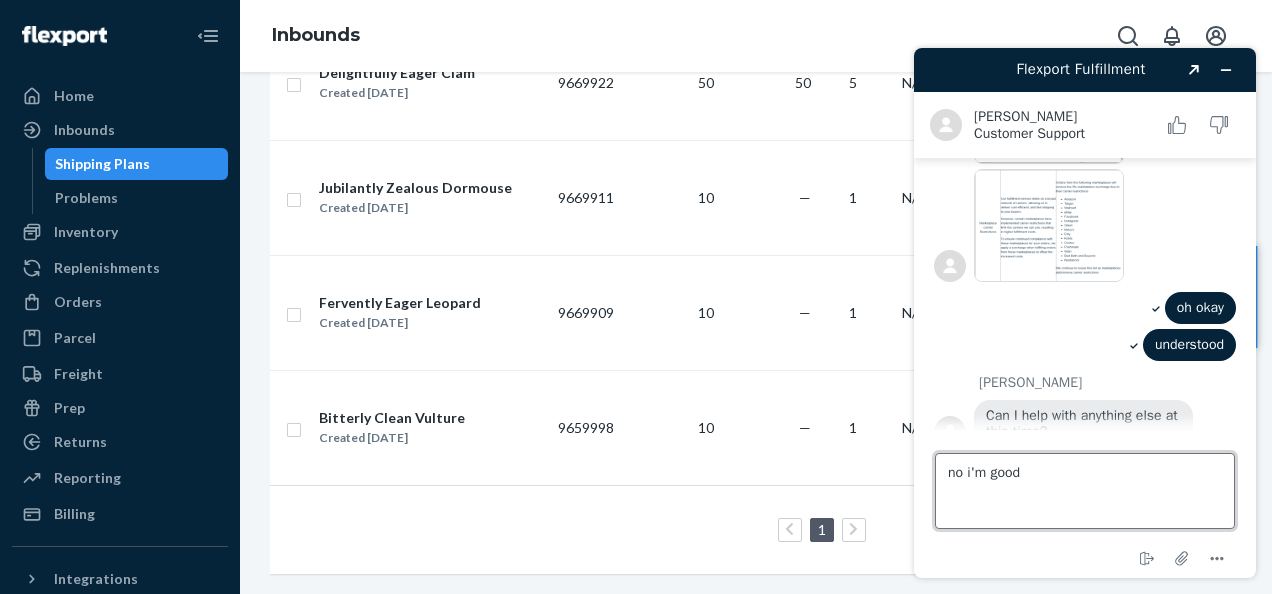 type 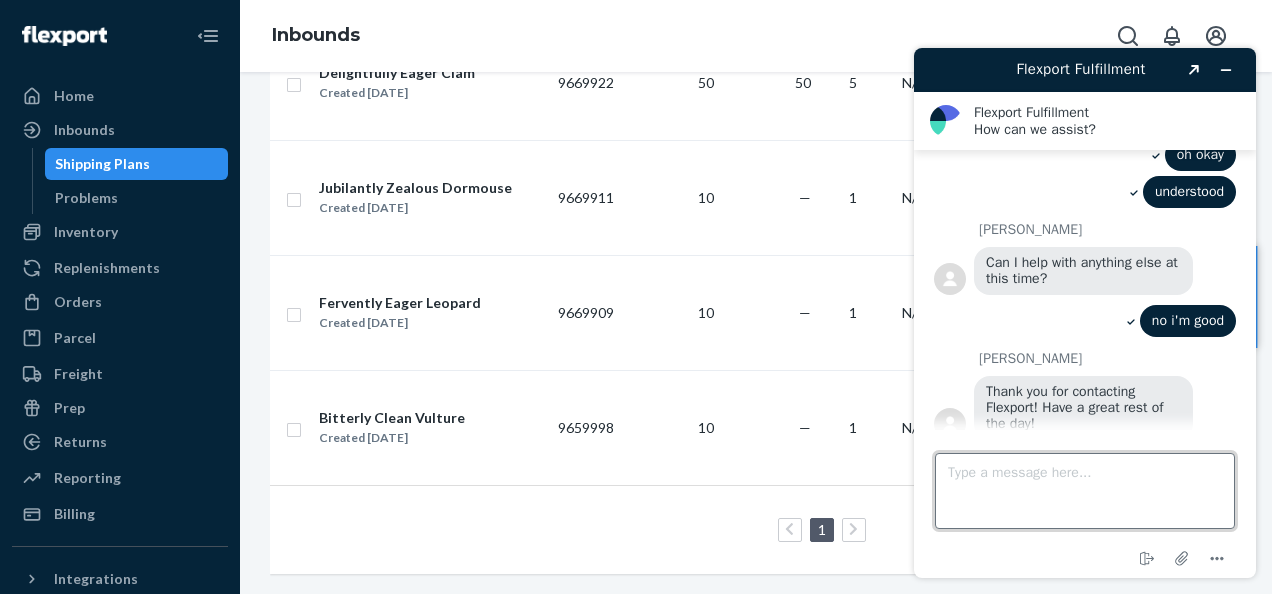scroll, scrollTop: 1510, scrollLeft: 0, axis: vertical 